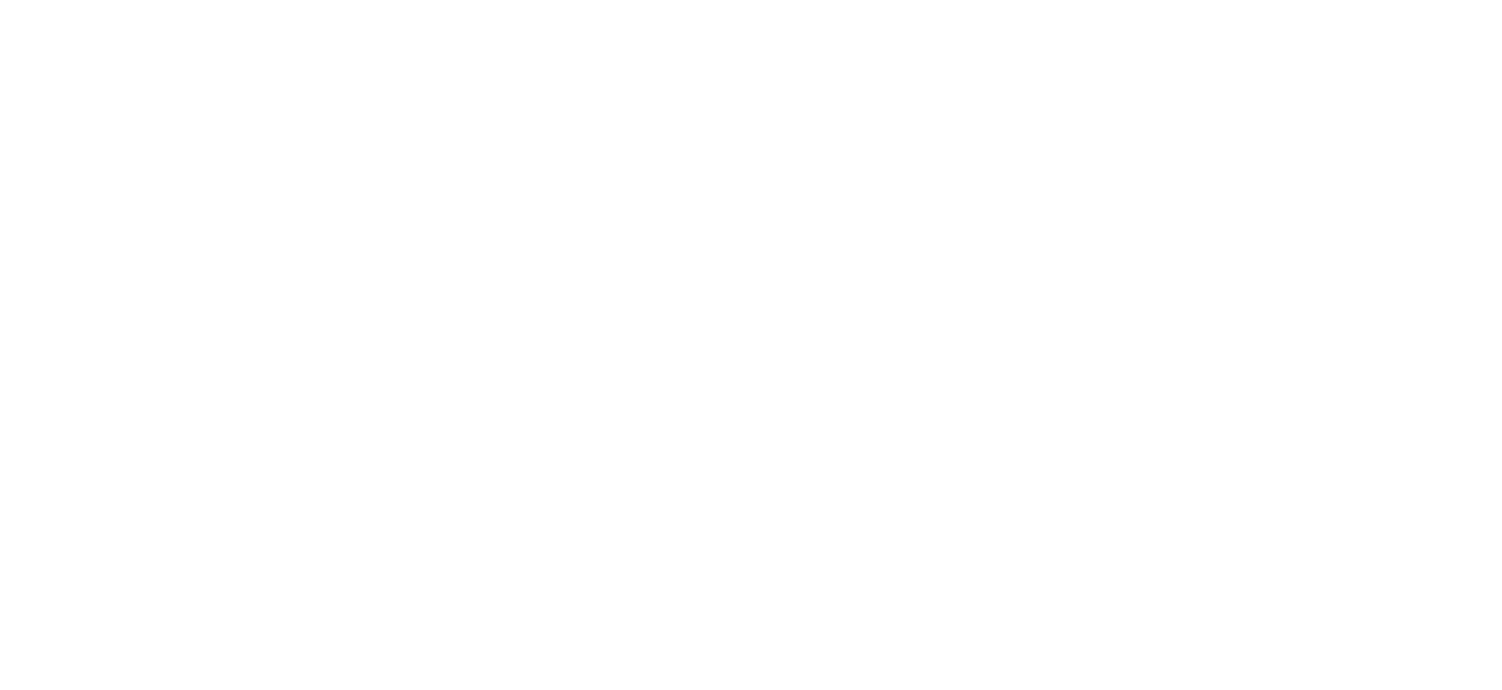 scroll, scrollTop: 0, scrollLeft: 0, axis: both 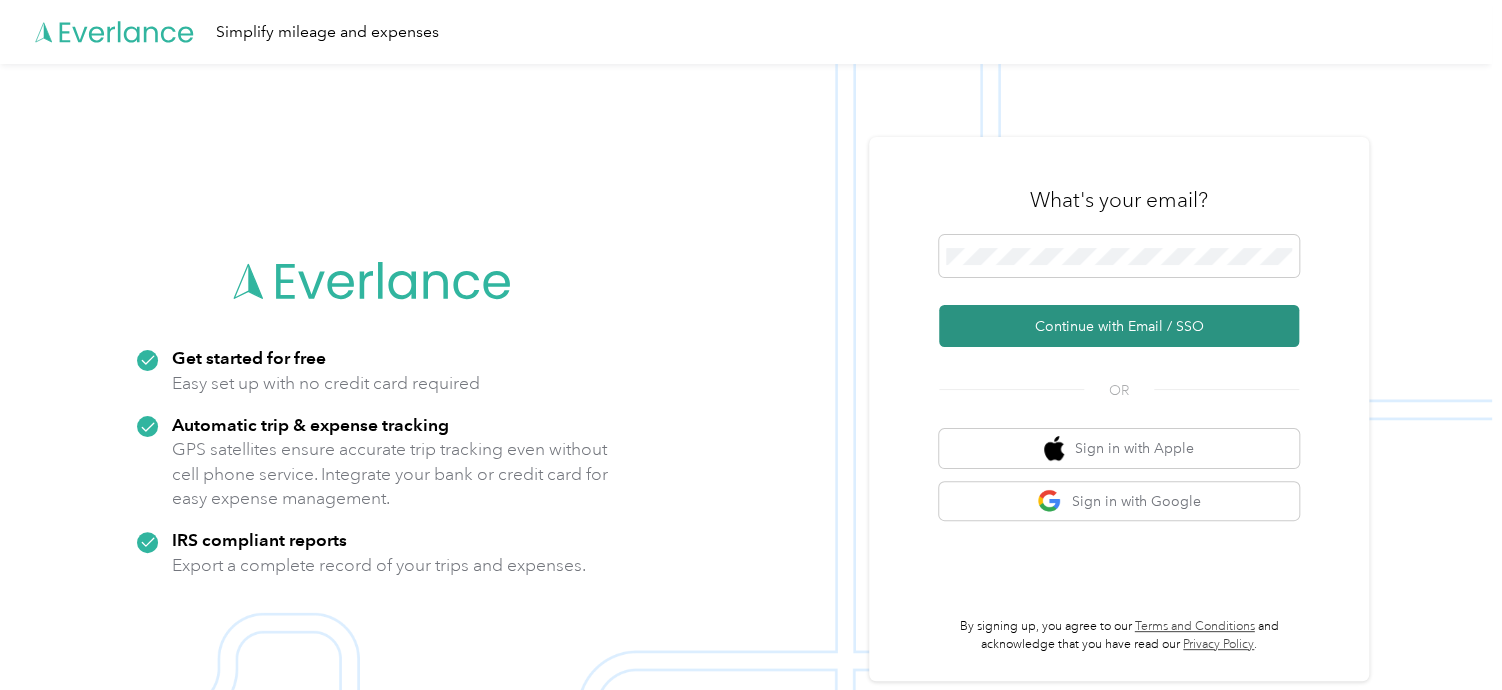 click on "Continue with Email / SSO" at bounding box center [1119, 326] 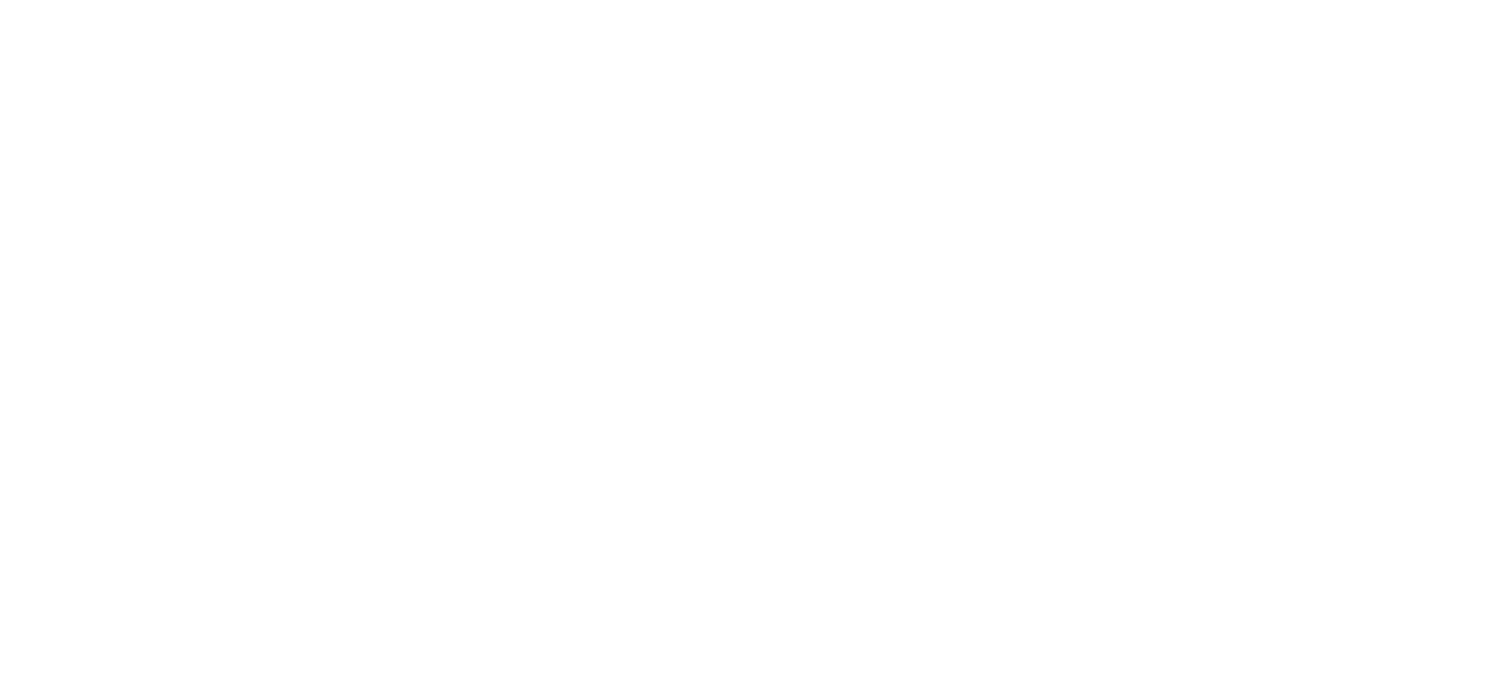 scroll, scrollTop: 0, scrollLeft: 0, axis: both 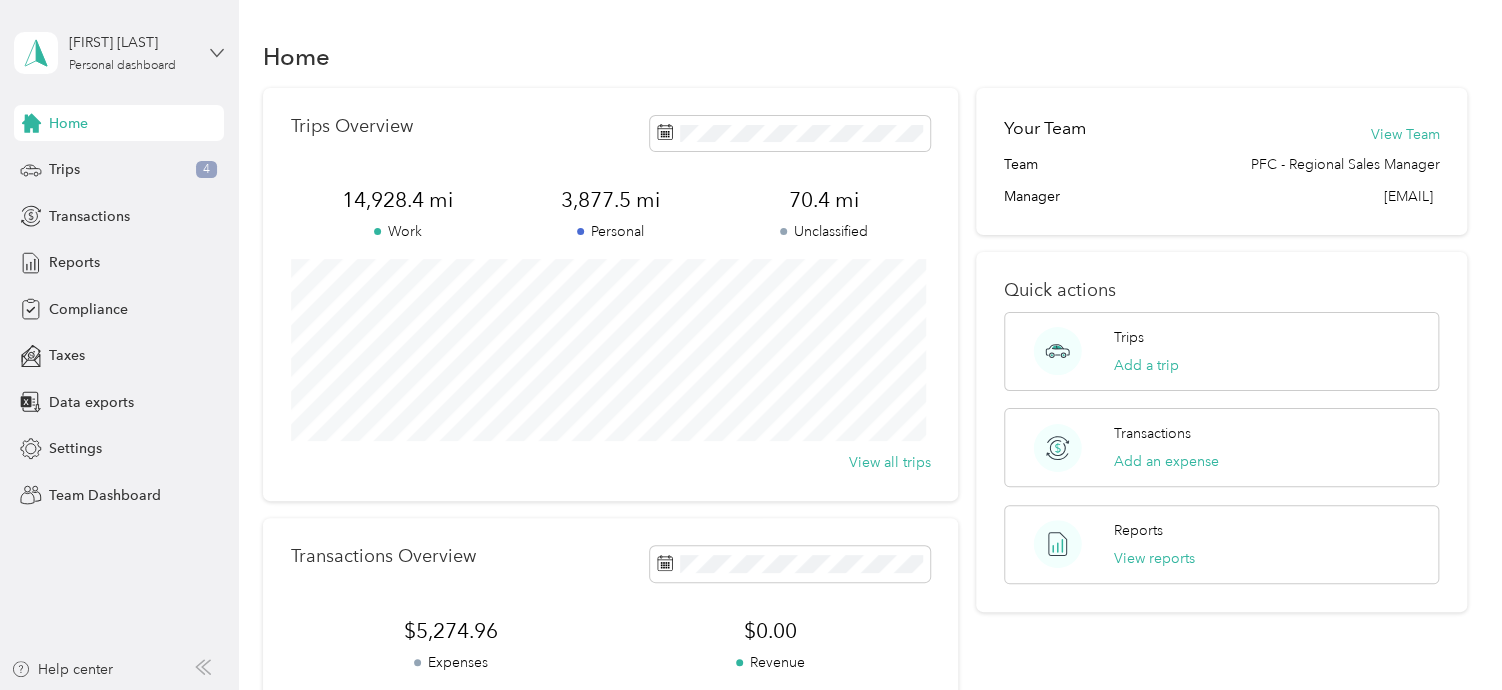 click 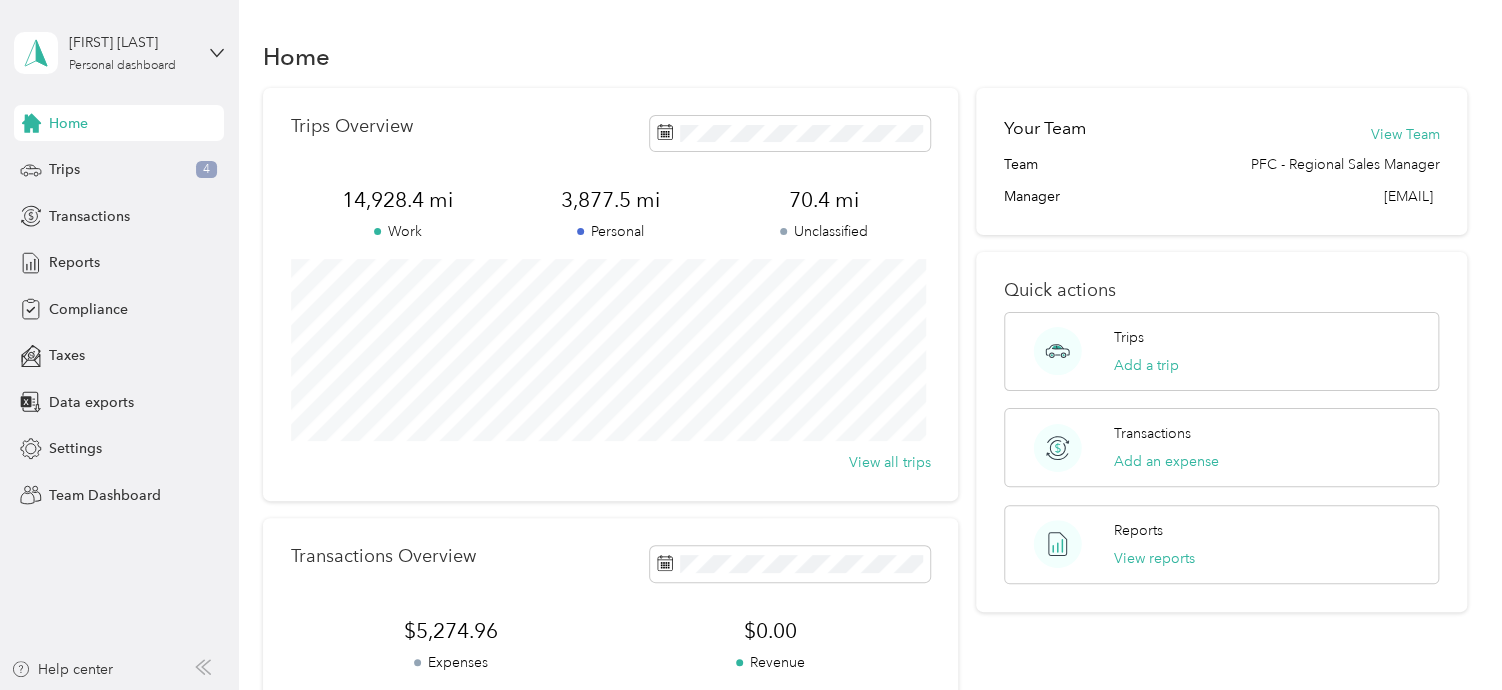 click on "Team dashboard" at bounding box center (166, 153) 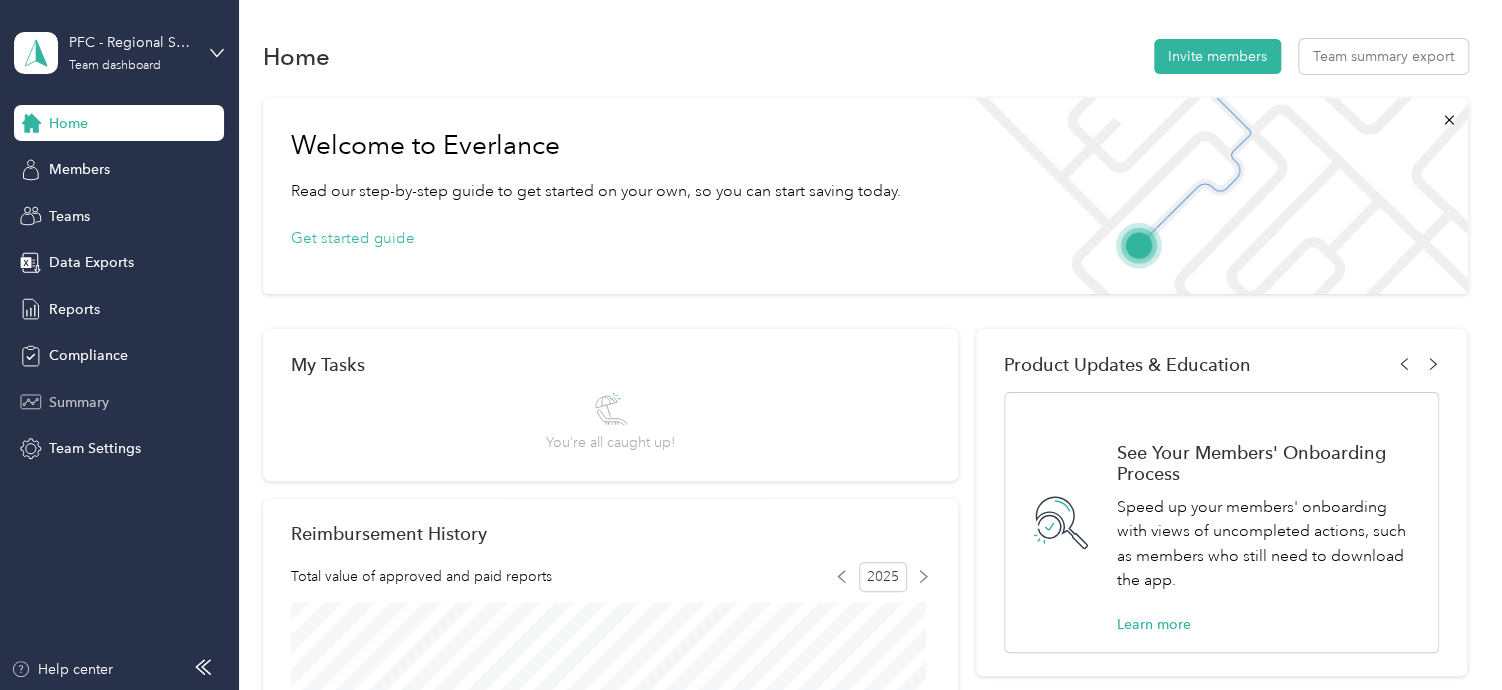 click on "Summary" at bounding box center (79, 402) 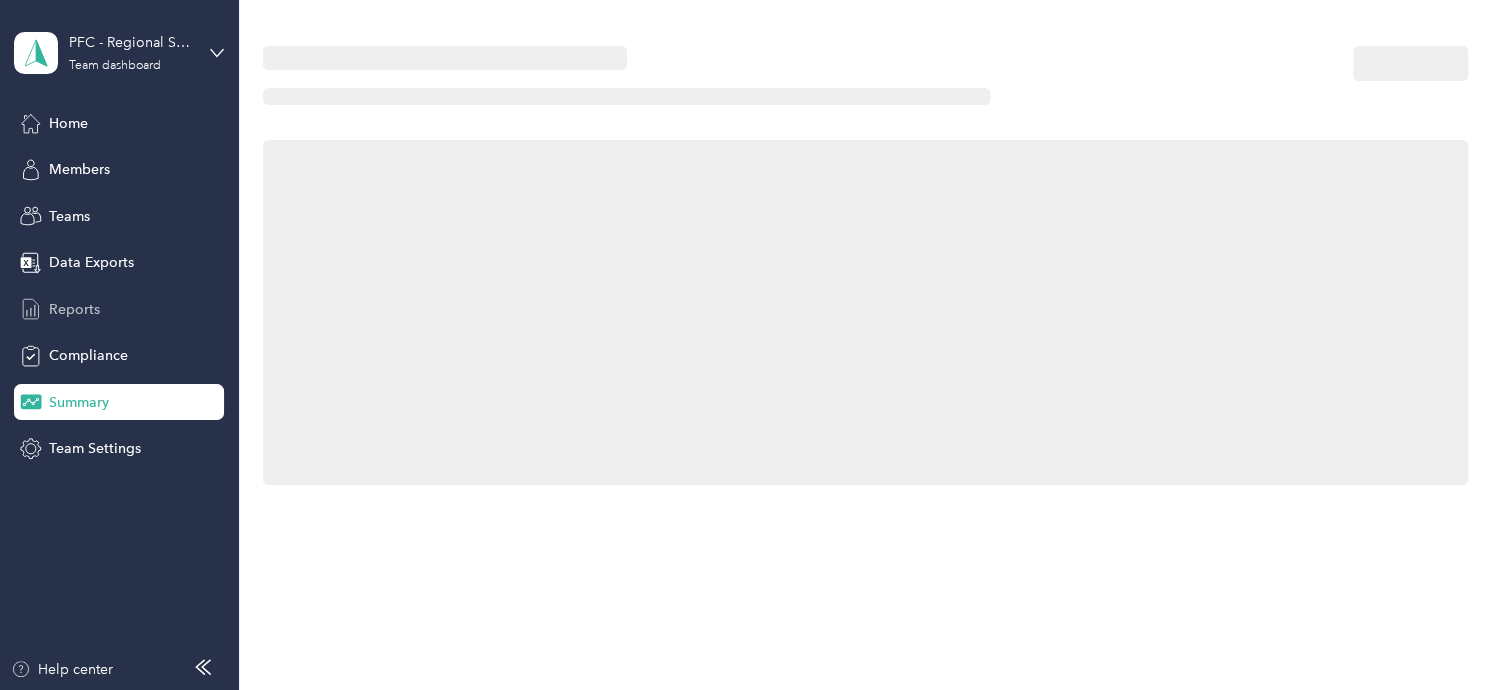 click on "Reports" at bounding box center [74, 309] 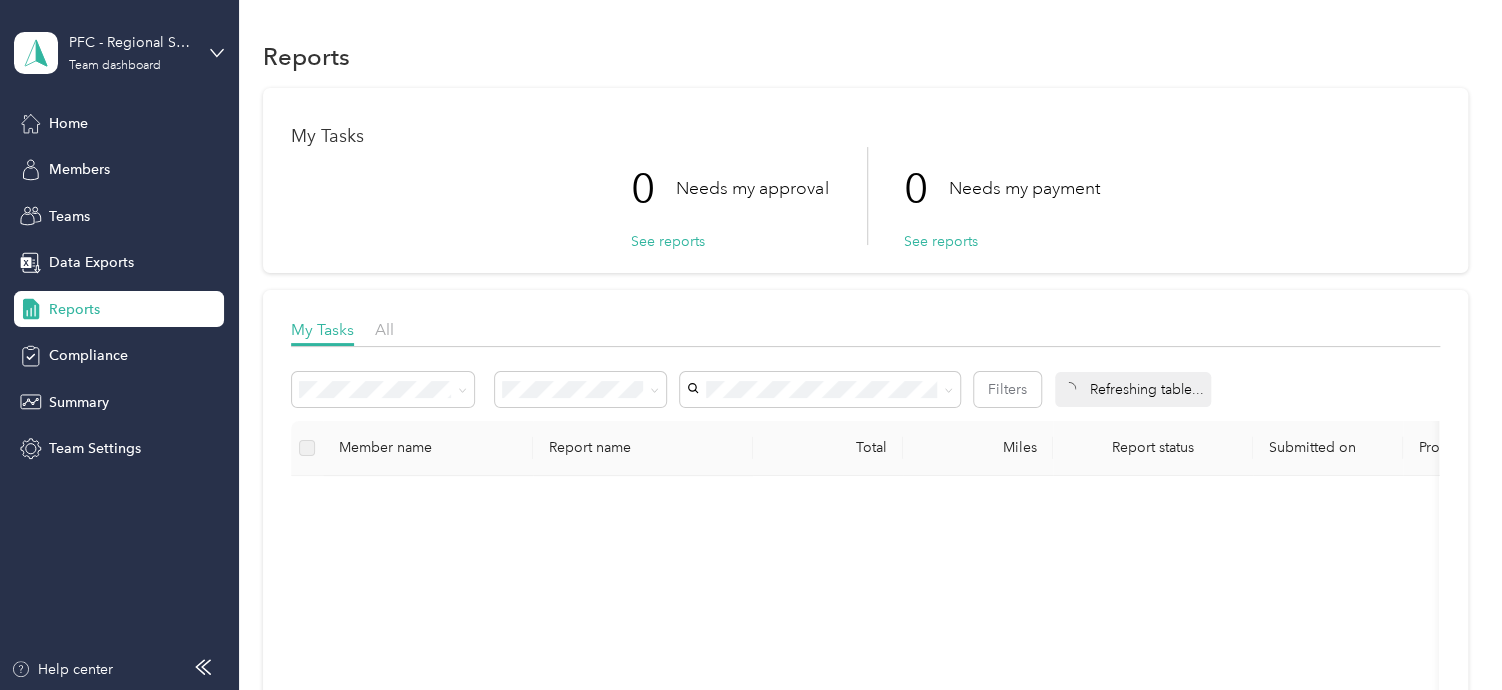 click on "Reports" at bounding box center (74, 309) 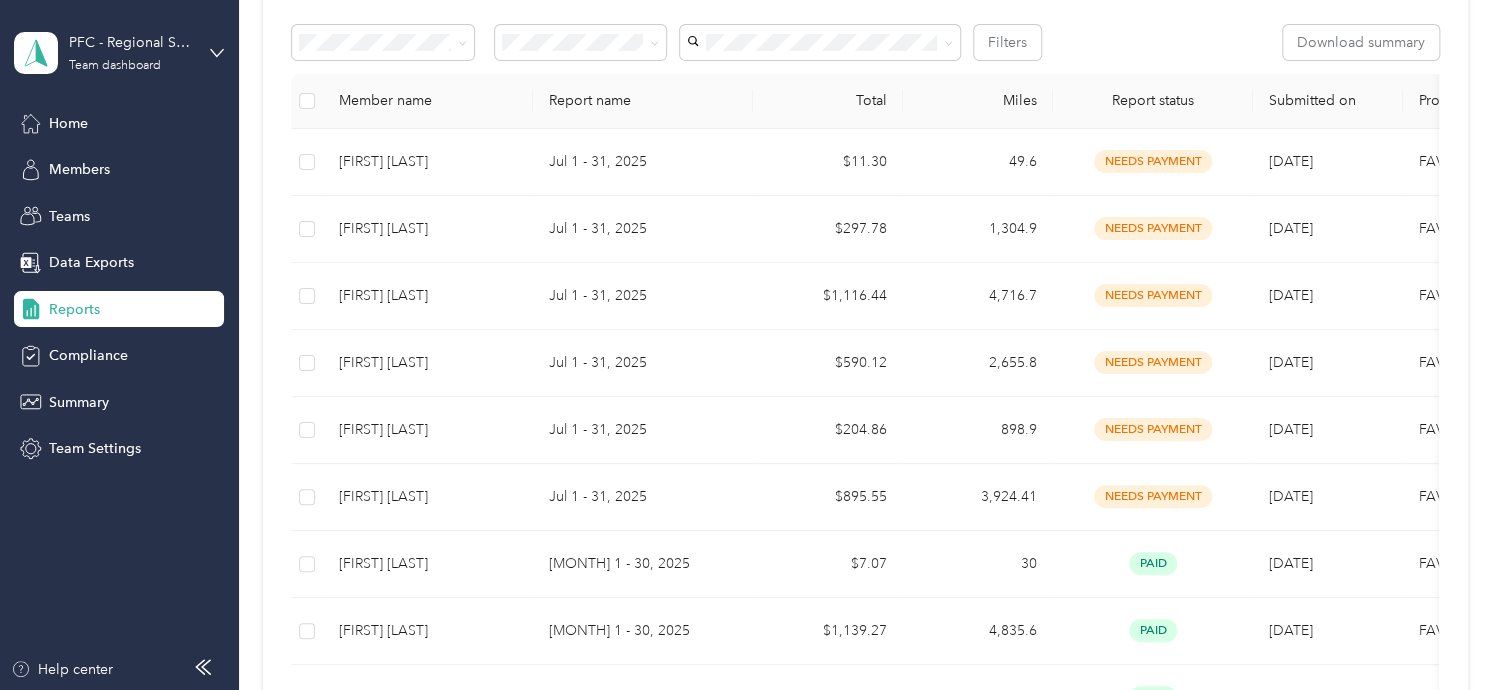 scroll, scrollTop: 353, scrollLeft: 0, axis: vertical 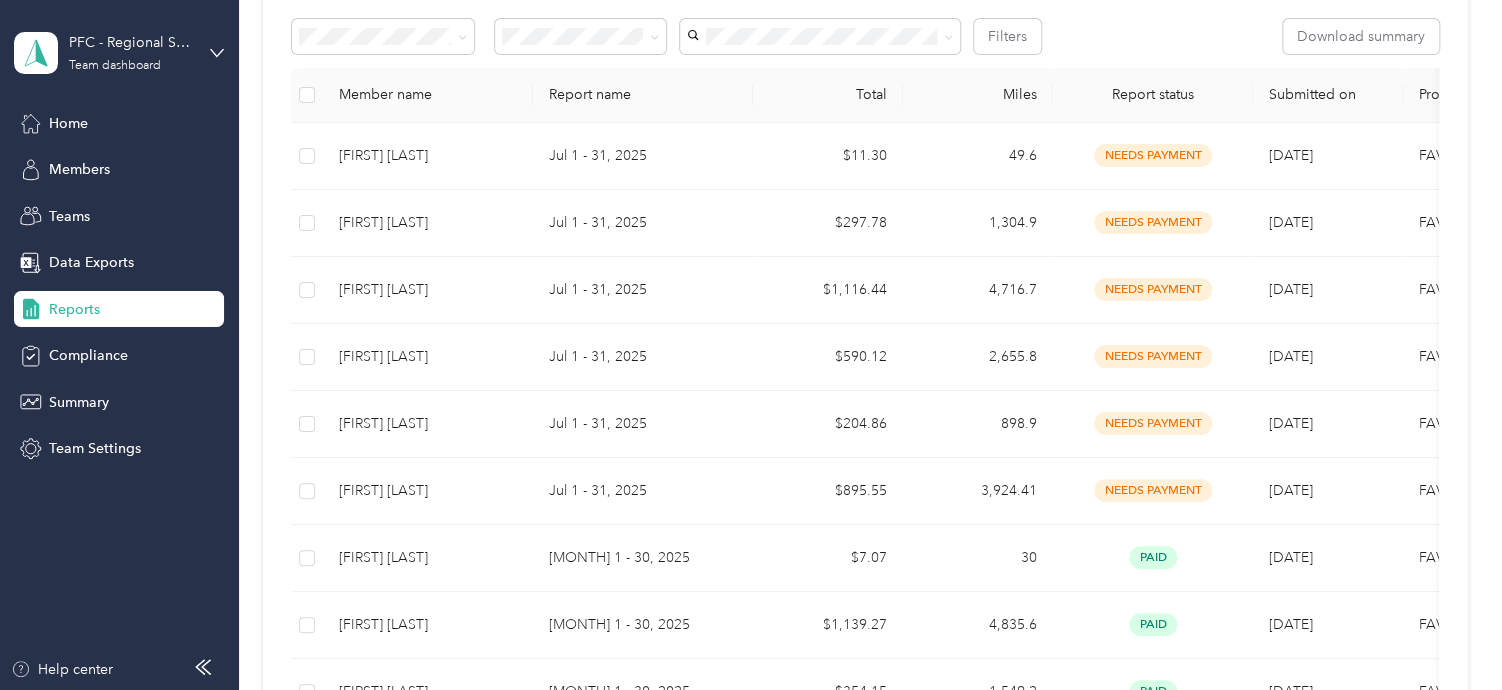 click on "Reports My Tasks 0 Needs my approval See reports   0 Needs my payment See reports My Tasks All Filters Download summary Member name Report name Total Miles Report status Submitted on Program Approvers                     [FIRST] [LAST] Jul 1 - 31, 2025 $11.30 49.6 needs payment 8/1/2025 FAVR G4A 2025   You    [FIRST] [LAST] Jul 1 - 31, 2025 $297.78 1,304.9 needs payment 8/1/2025 FAVR G4A 2025   You    [FIRST] [LAST] Jul 1 - 31, 2025 $1,116.44 4,716.7 needs payment 7/31/2025 FAVR G4A 2025   You    [FIRST] [LAST] Jul 1 - 31, 2025 $590.12 2,655.8 needs payment 7/31/2025 FAVR G4A 2025   You    [FIRST] [LAST] Jul 1 - 31, 2025 $204.86 898.9 needs payment 7/31/2025 FAVR G4A 2025   You    [FIRST] [LAST] Jul 1 - 31, 2025 $895.55 3,924.41 needs payment 7/31/2025 FAVR G4A 2025   You    [FIRST] [LAST] Jun 1 - 30, 2025 $7.07 30 paid 7/2/2025 FAVR G4A 2025   You    [FIRST] [LAST] Jun 1 - 30, 2025 $1,139.27 4,835.6 paid 6/30/2025 FAVR G4A 2025   You    [FIRST] [LAST] Jun 1 - 30, 2025 $354.15 1,549.2 paid 7/2/2025   You" at bounding box center (865, 789) 